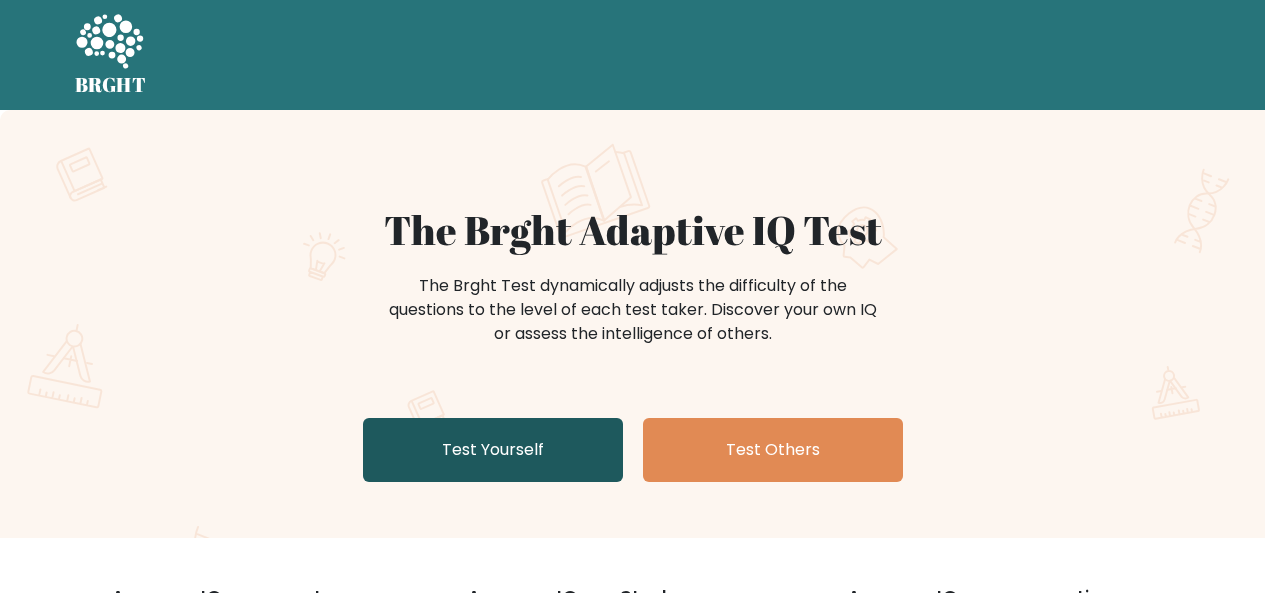 scroll, scrollTop: 149, scrollLeft: 0, axis: vertical 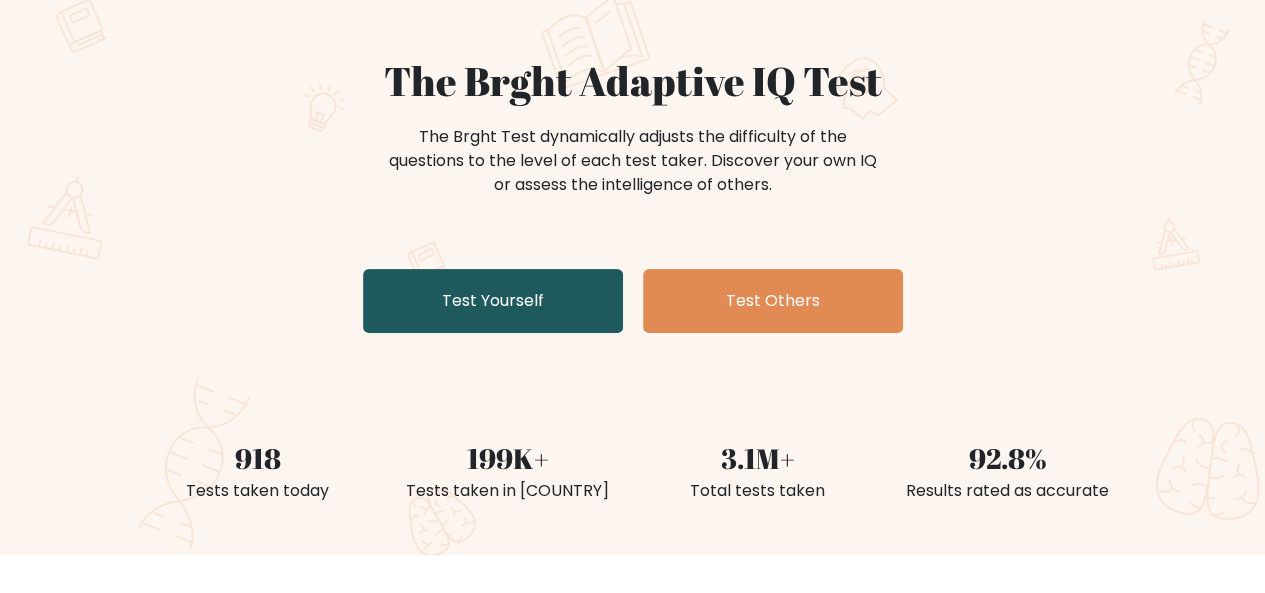 click on "Test Yourself" at bounding box center (493, 301) 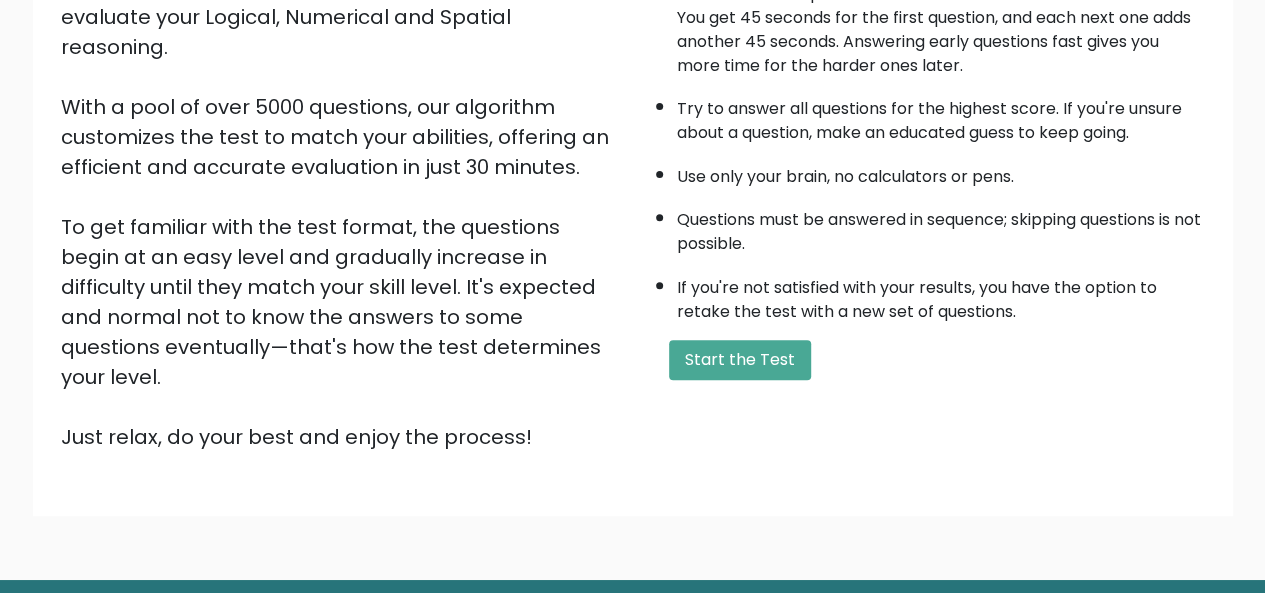 scroll, scrollTop: 322, scrollLeft: 0, axis: vertical 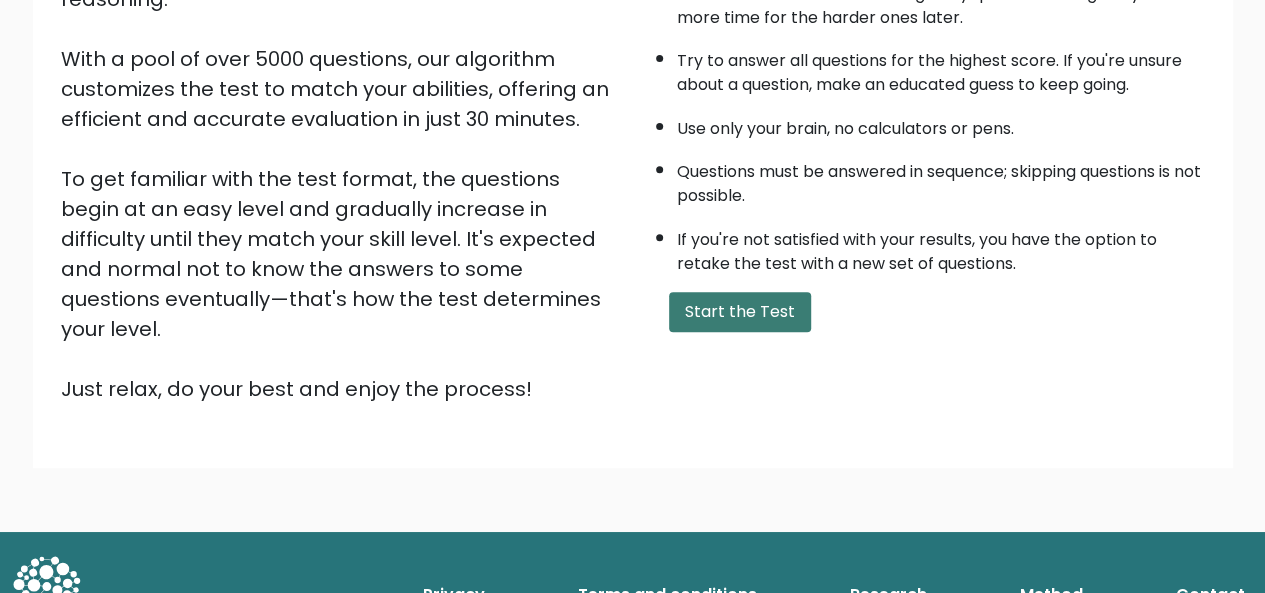 click on "Start the Test" at bounding box center [740, 312] 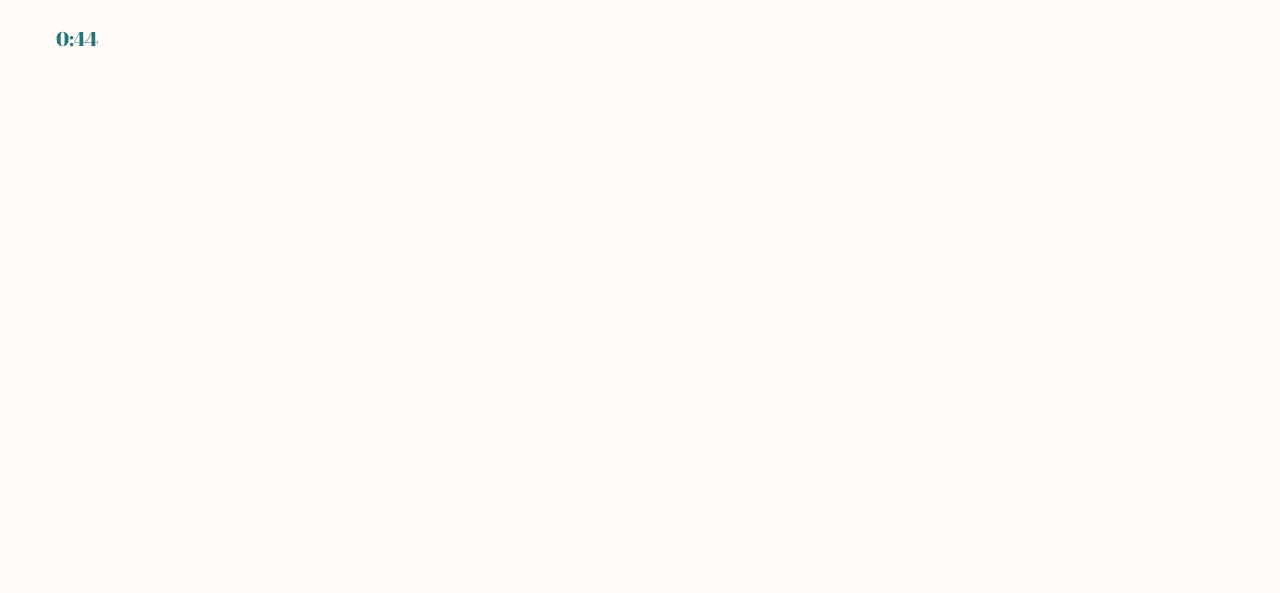 scroll, scrollTop: 0, scrollLeft: 0, axis: both 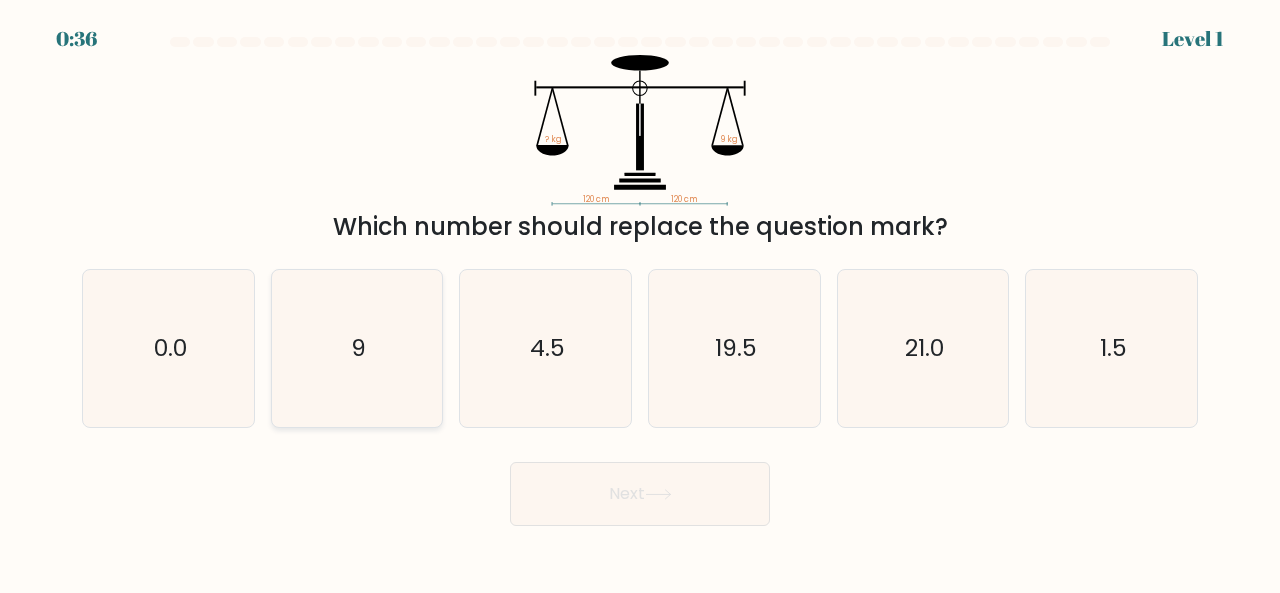 click on "9" 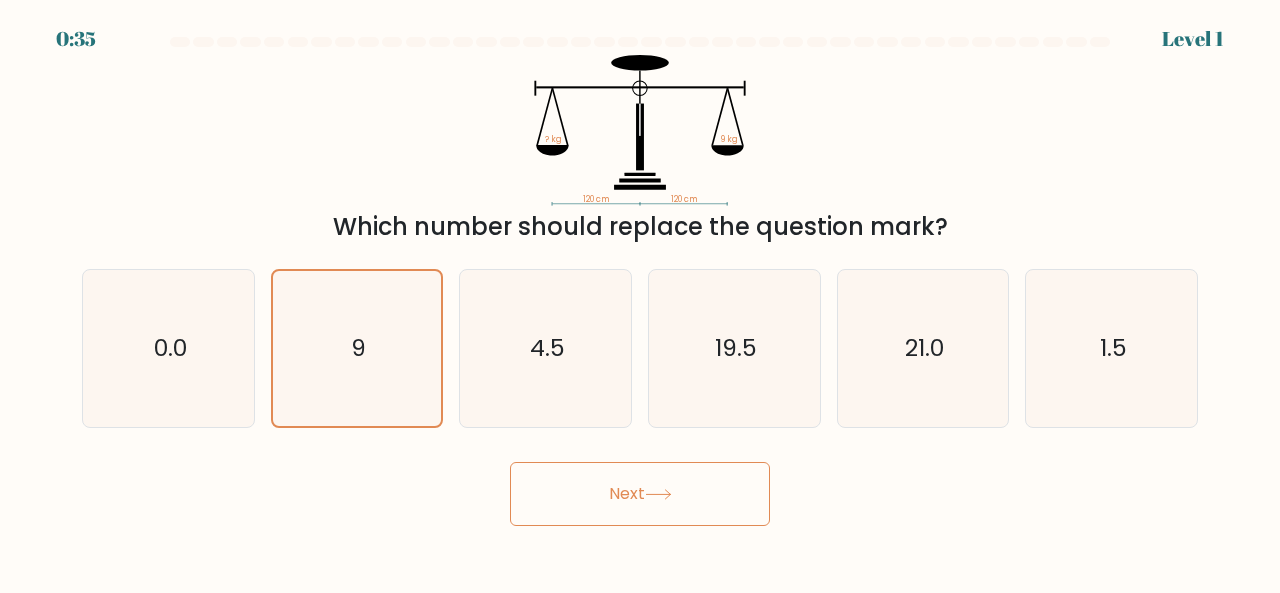 drag, startPoint x: 662, startPoint y: 530, endPoint x: 664, endPoint y: 506, distance: 24.083189 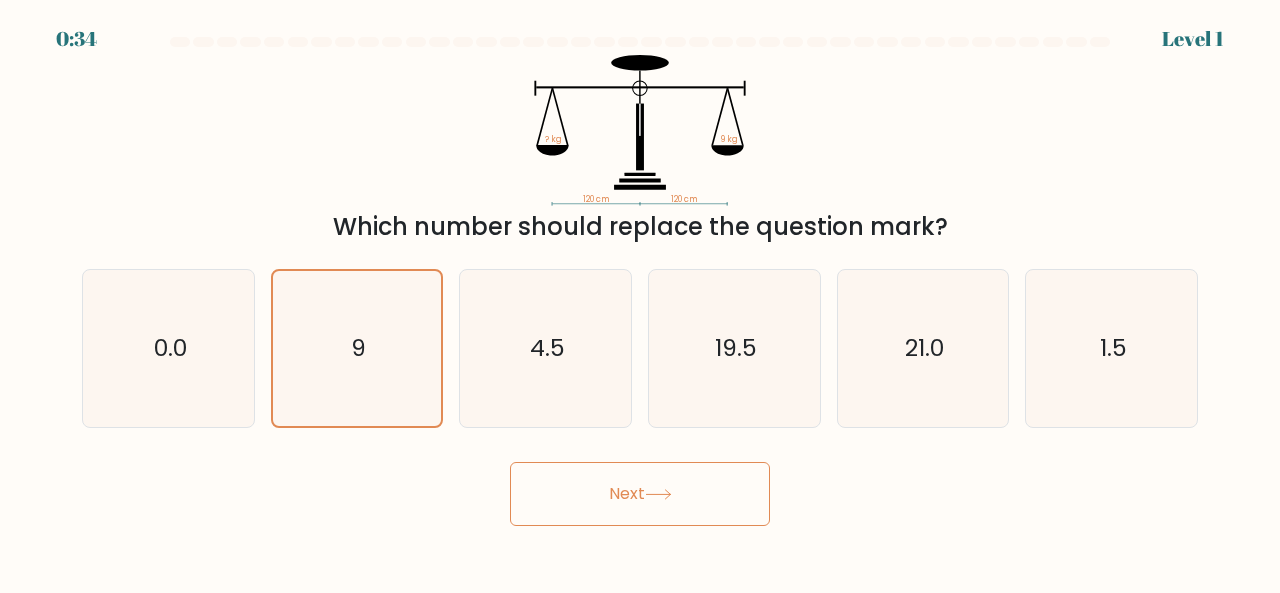 click on "Next" at bounding box center (640, 494) 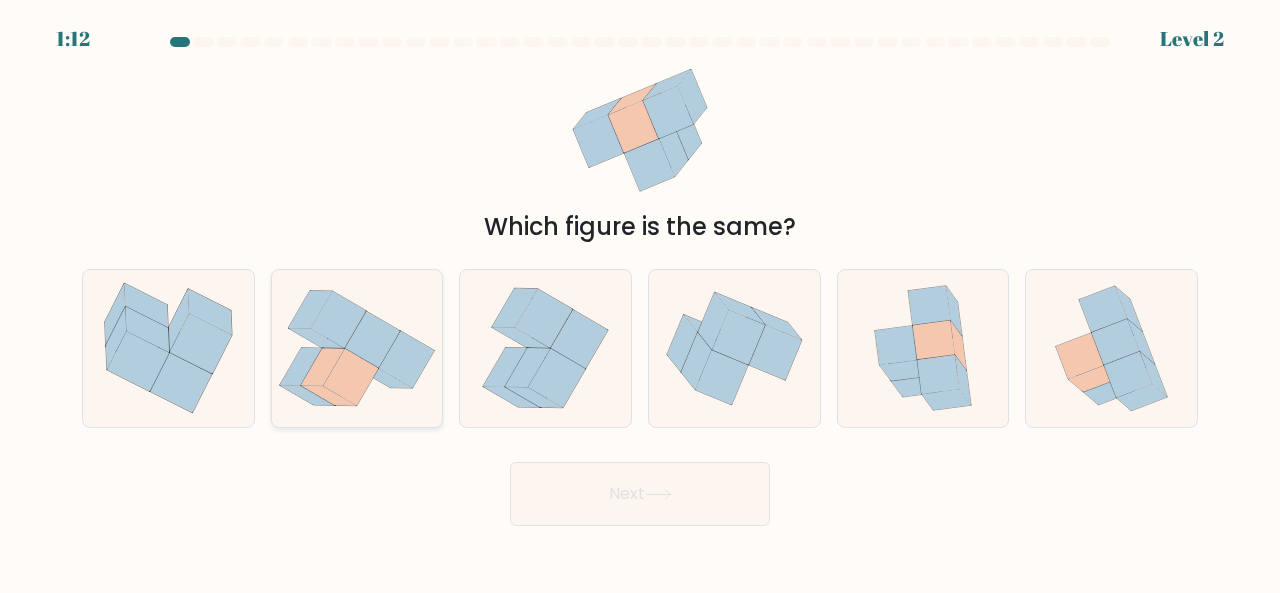 click 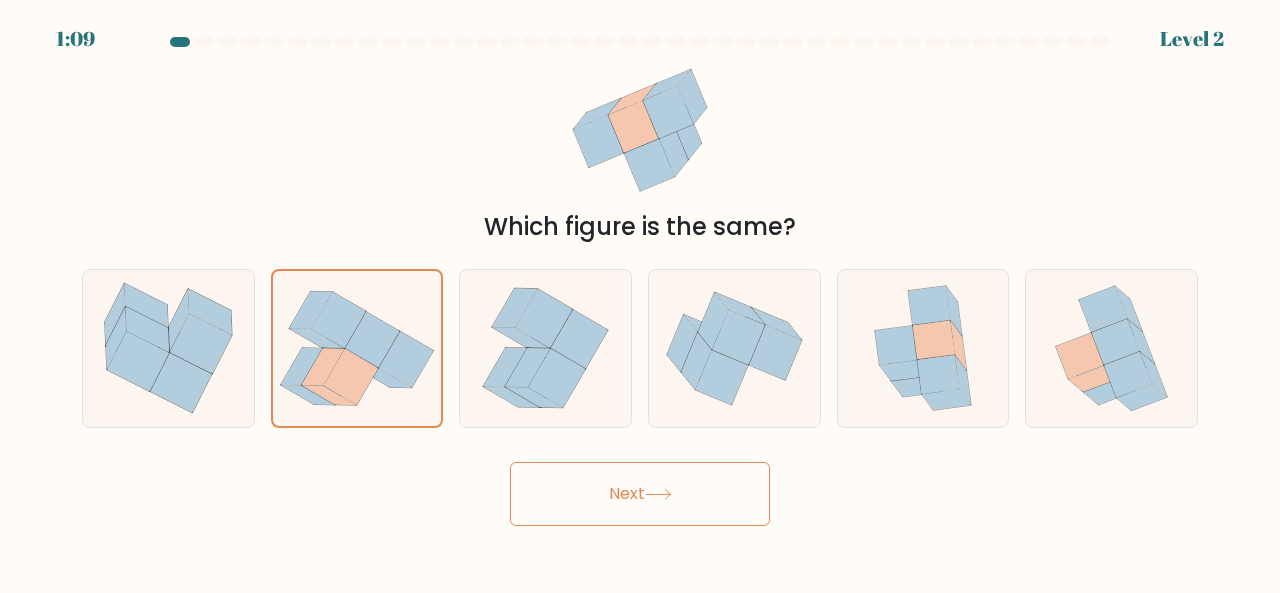 click on "Next" at bounding box center (640, 494) 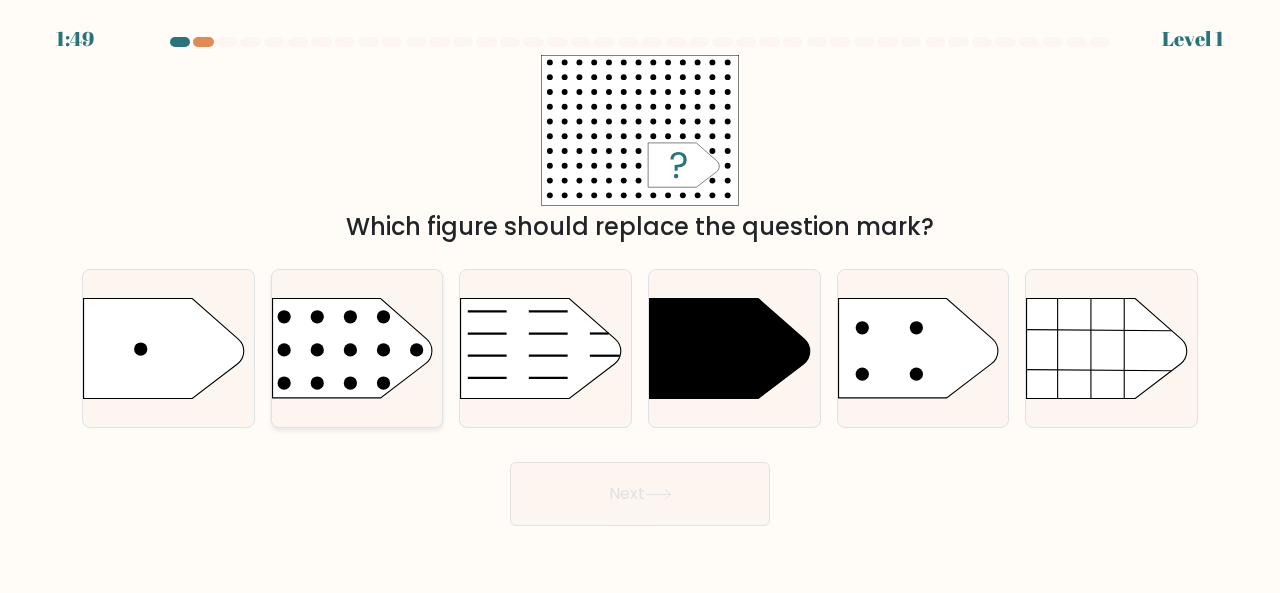click 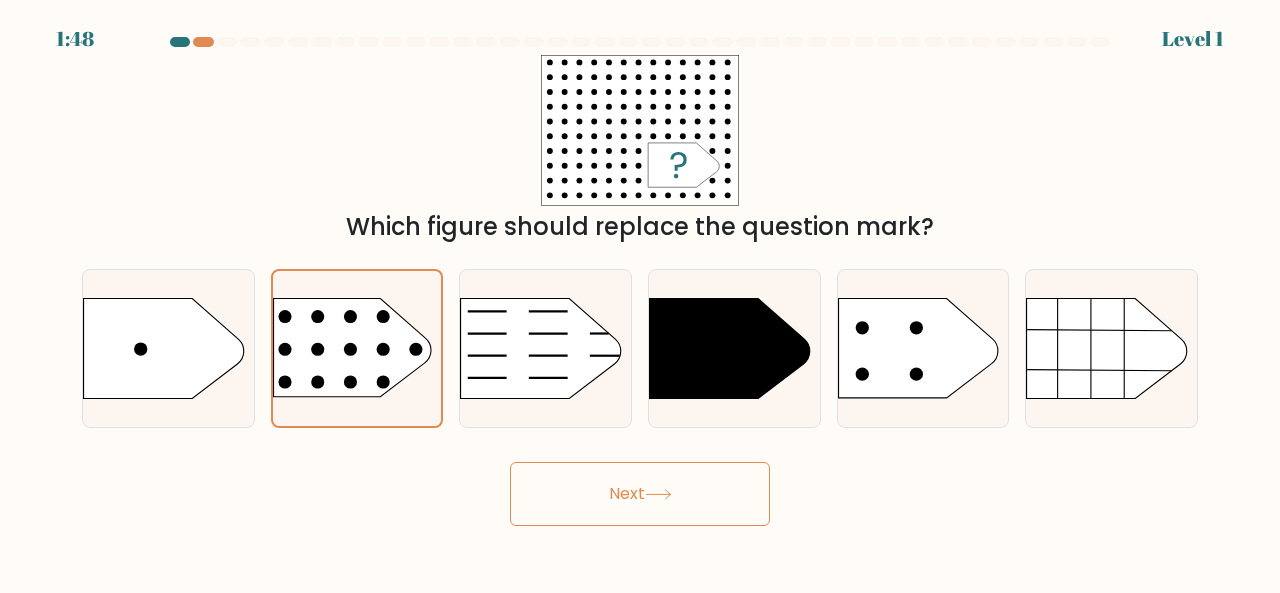 click on "Next" at bounding box center [640, 494] 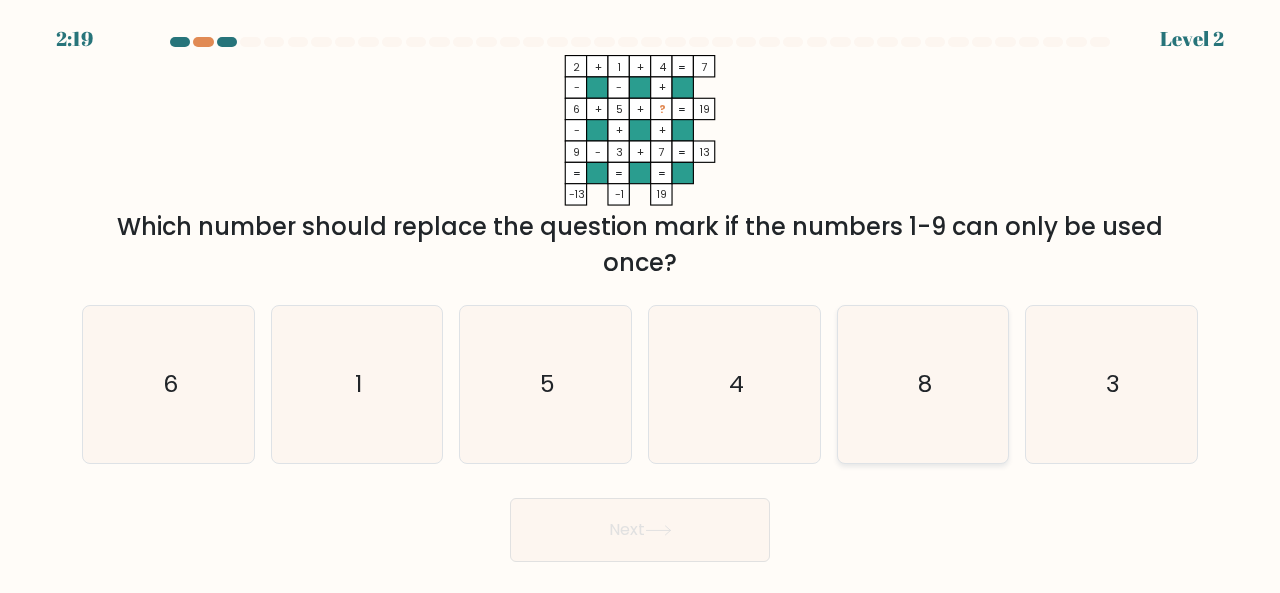 click on "8" 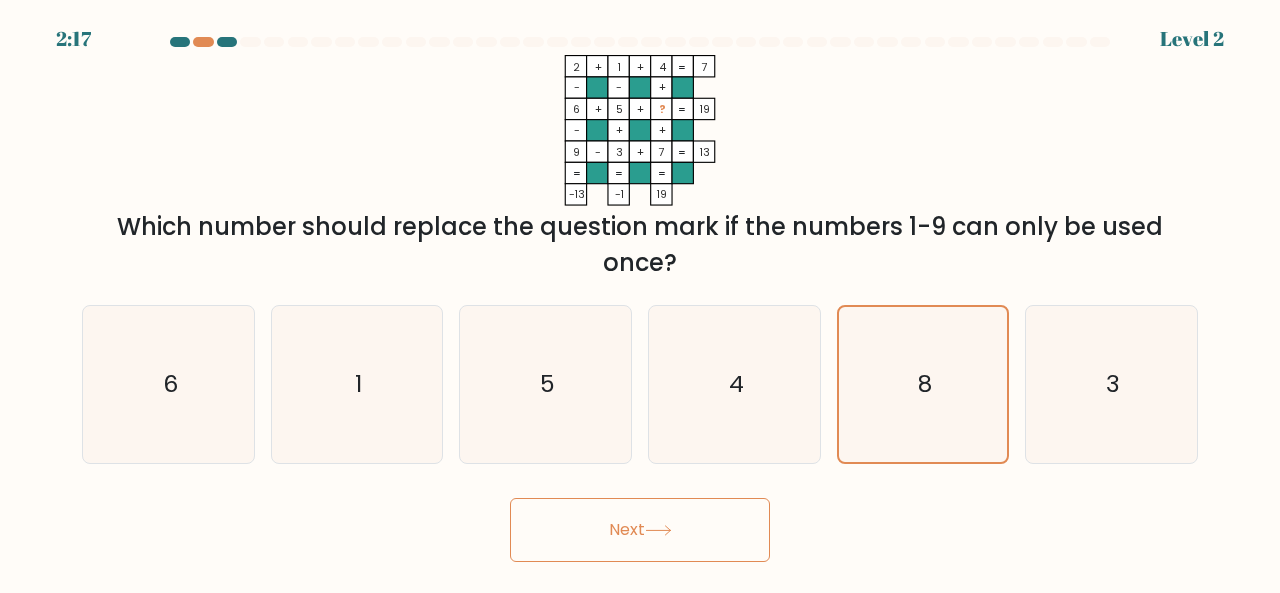 click on "Next" at bounding box center [640, 530] 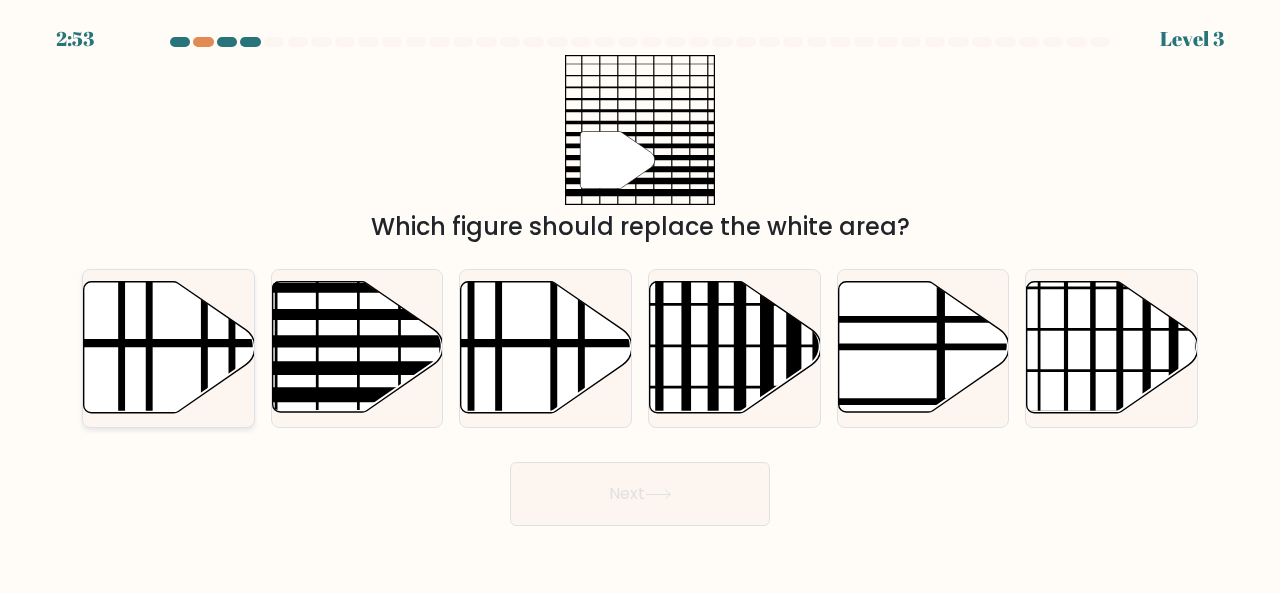 click 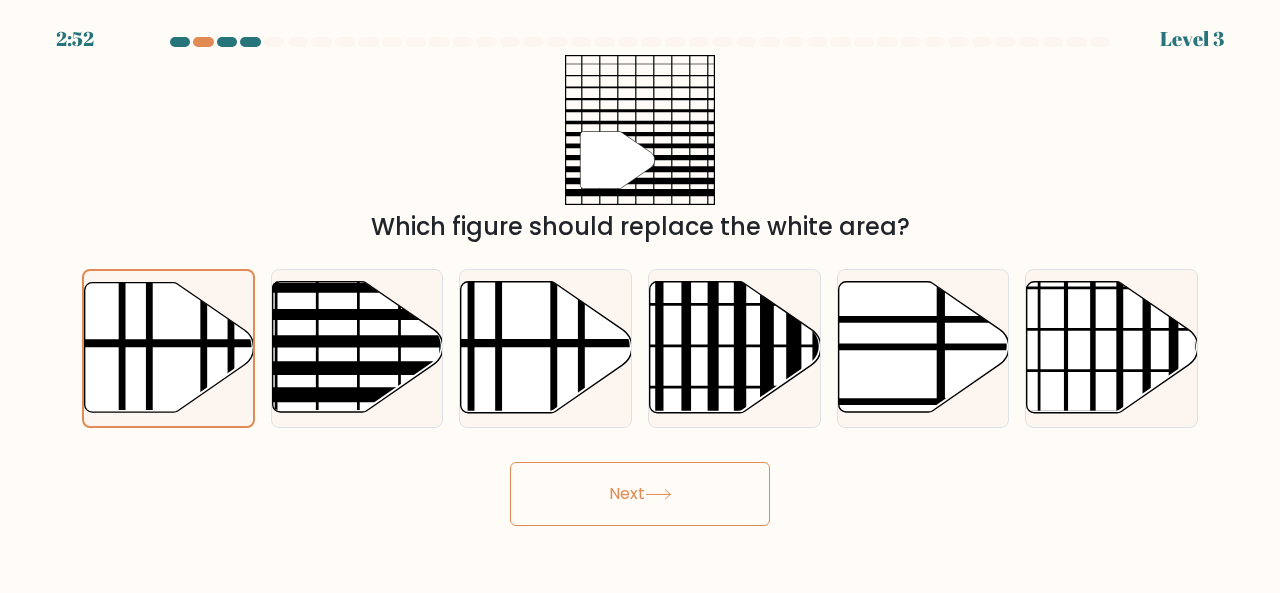 click on "Next" at bounding box center [640, 494] 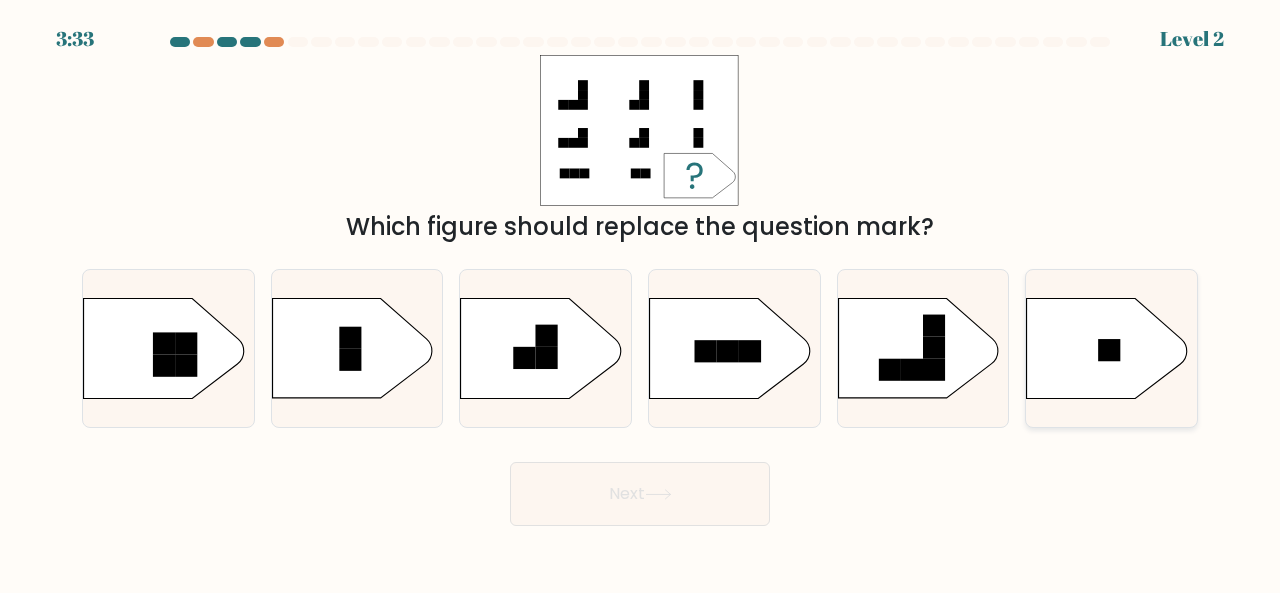 click 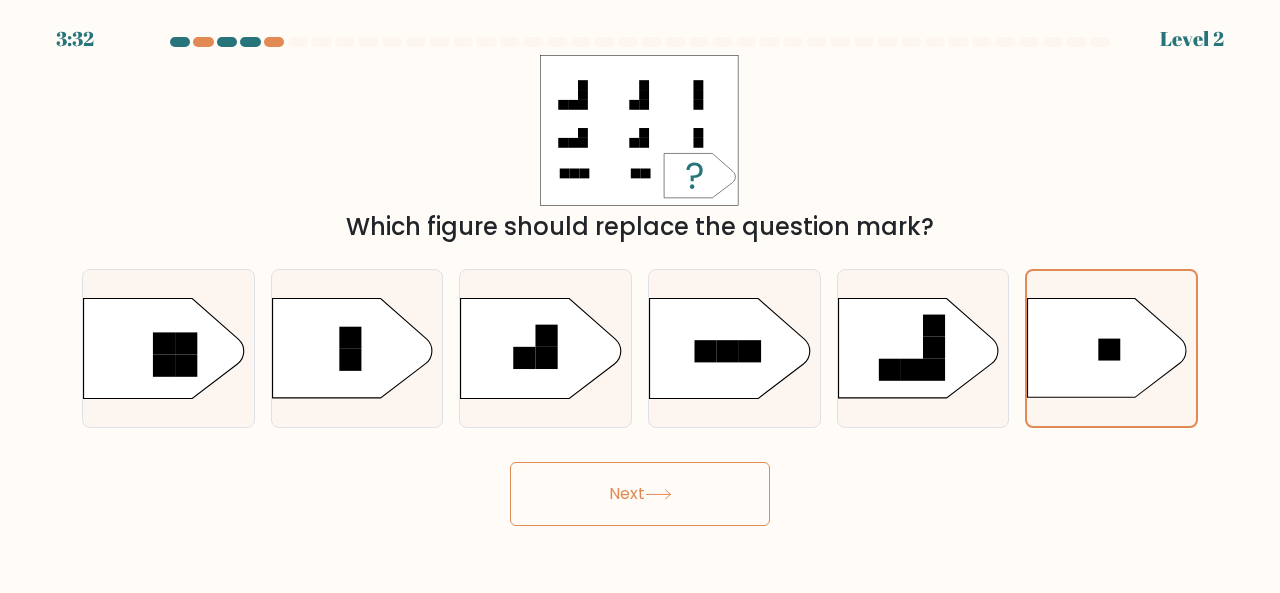 click on "Next" at bounding box center [640, 494] 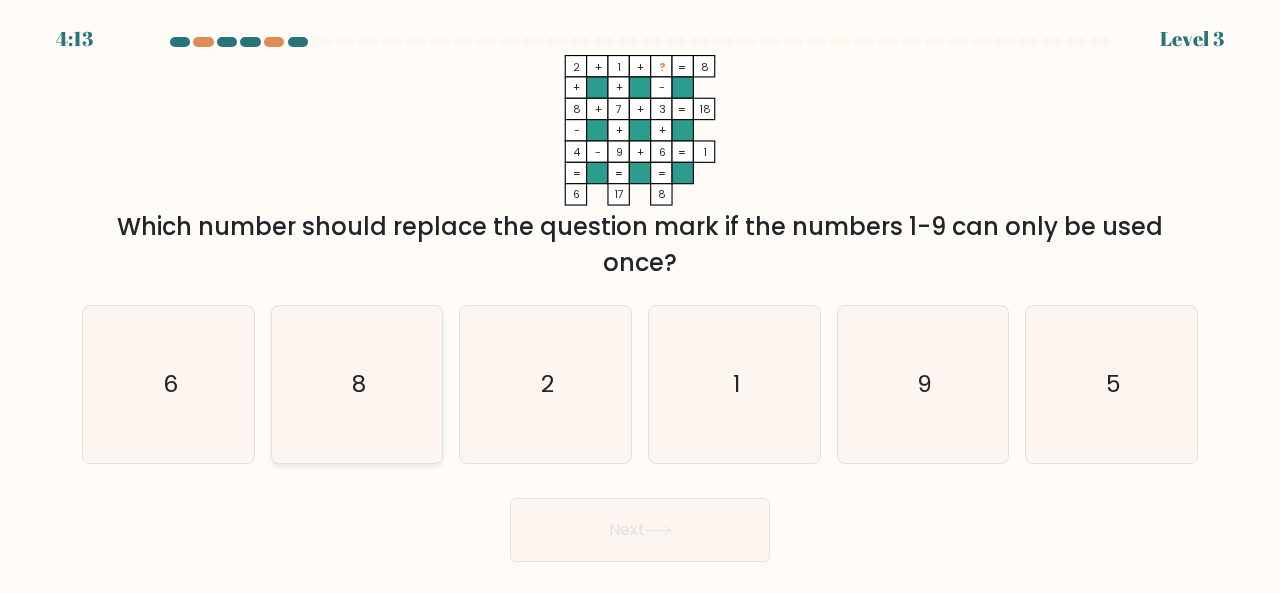click on "8" 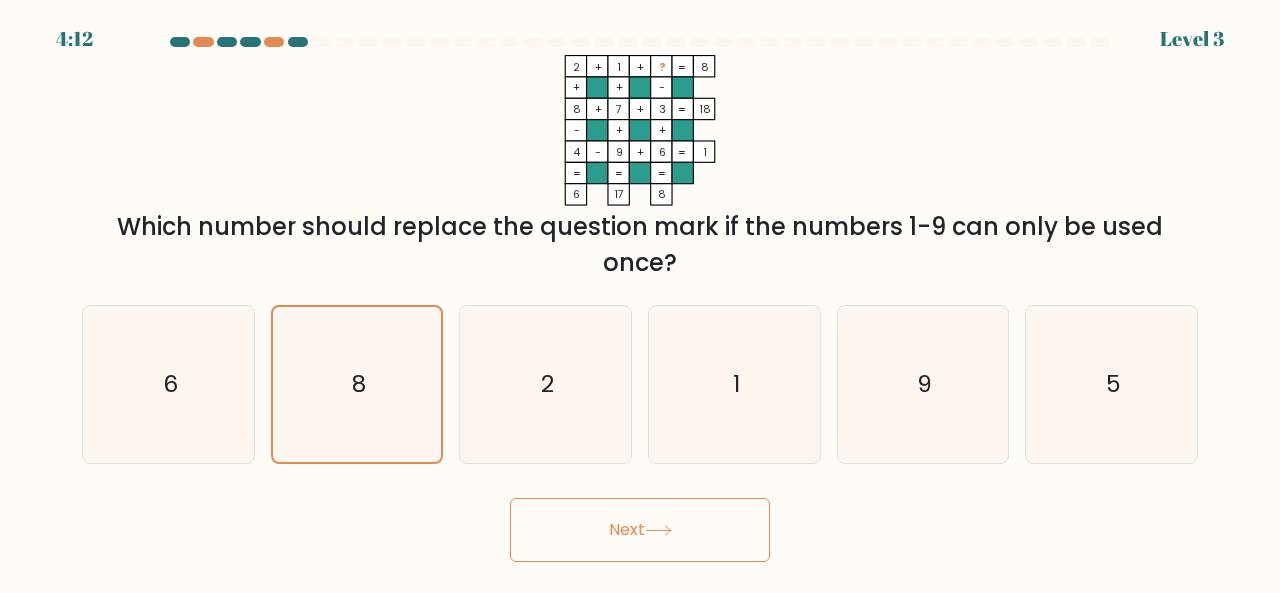 click on "Next" at bounding box center [640, 530] 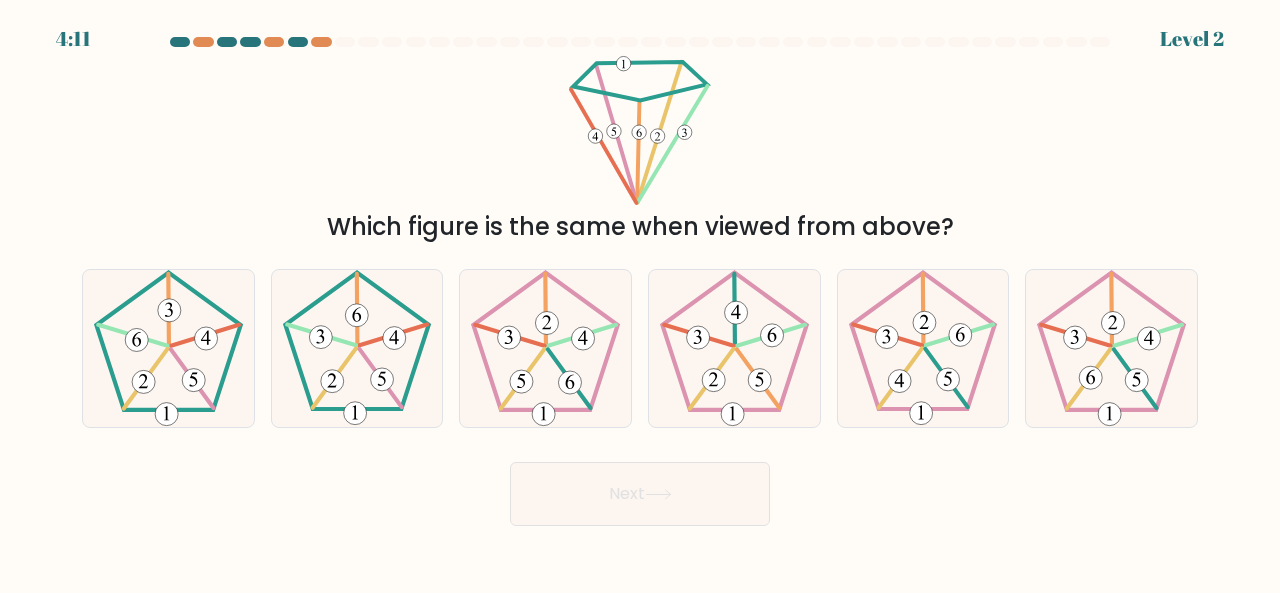 click on "Next" at bounding box center [640, 494] 